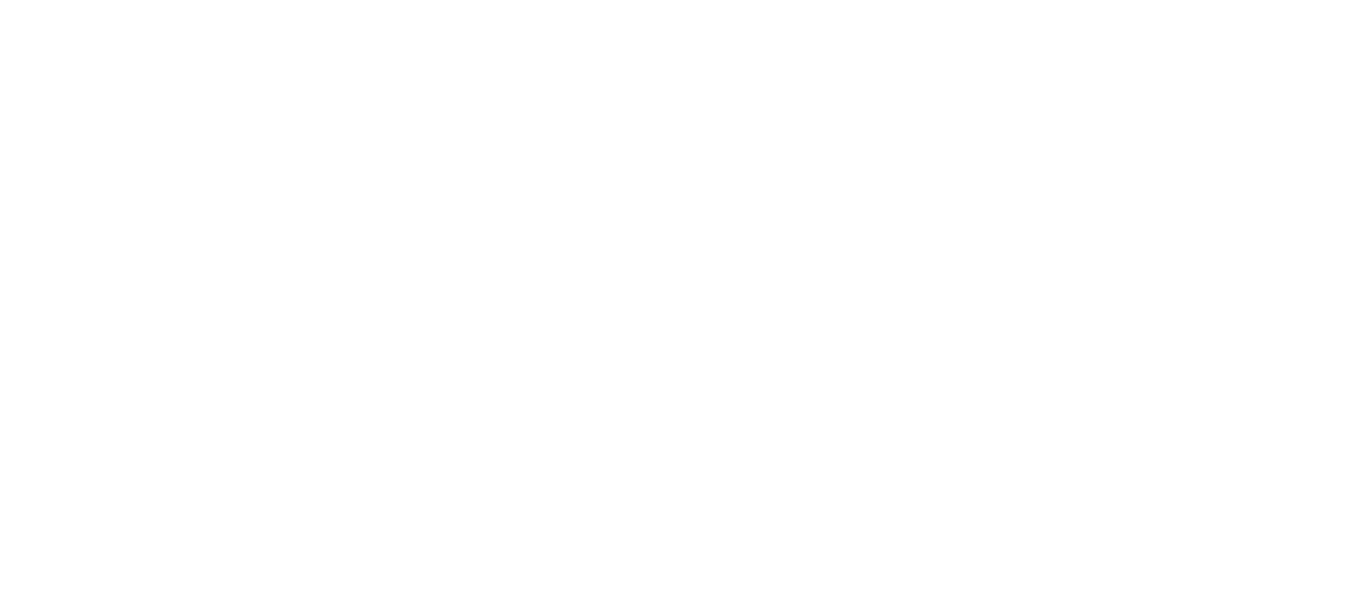 scroll, scrollTop: 0, scrollLeft: 0, axis: both 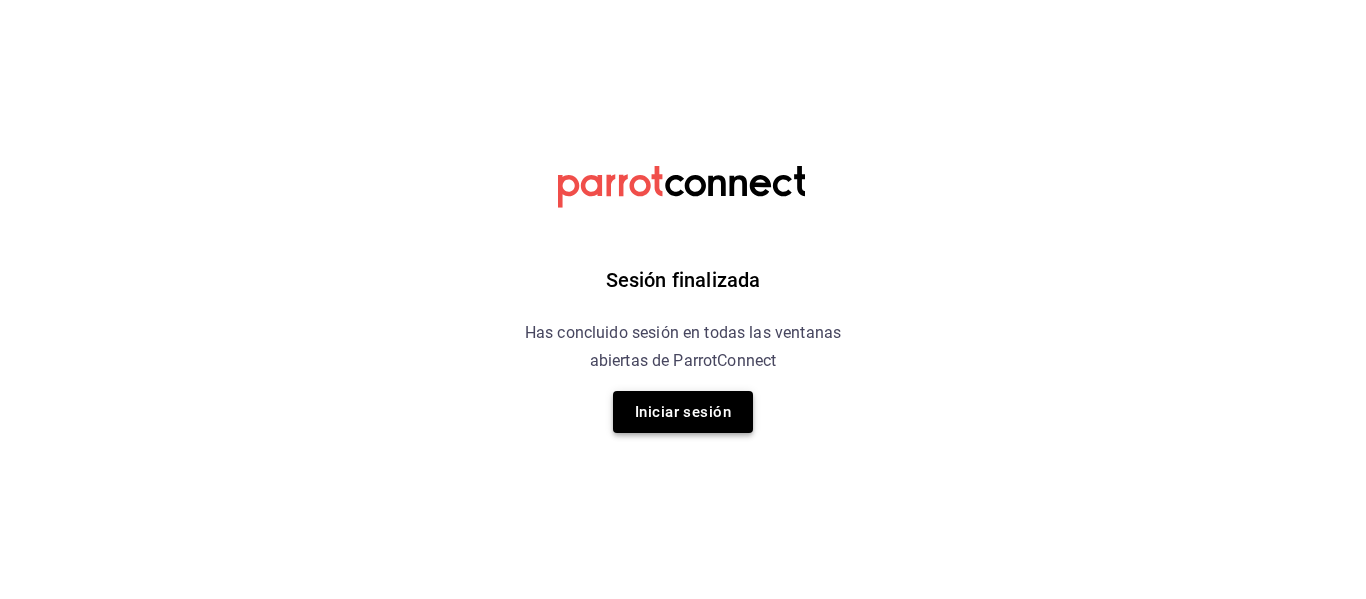 click on "Iniciar sesión" at bounding box center [683, 412] 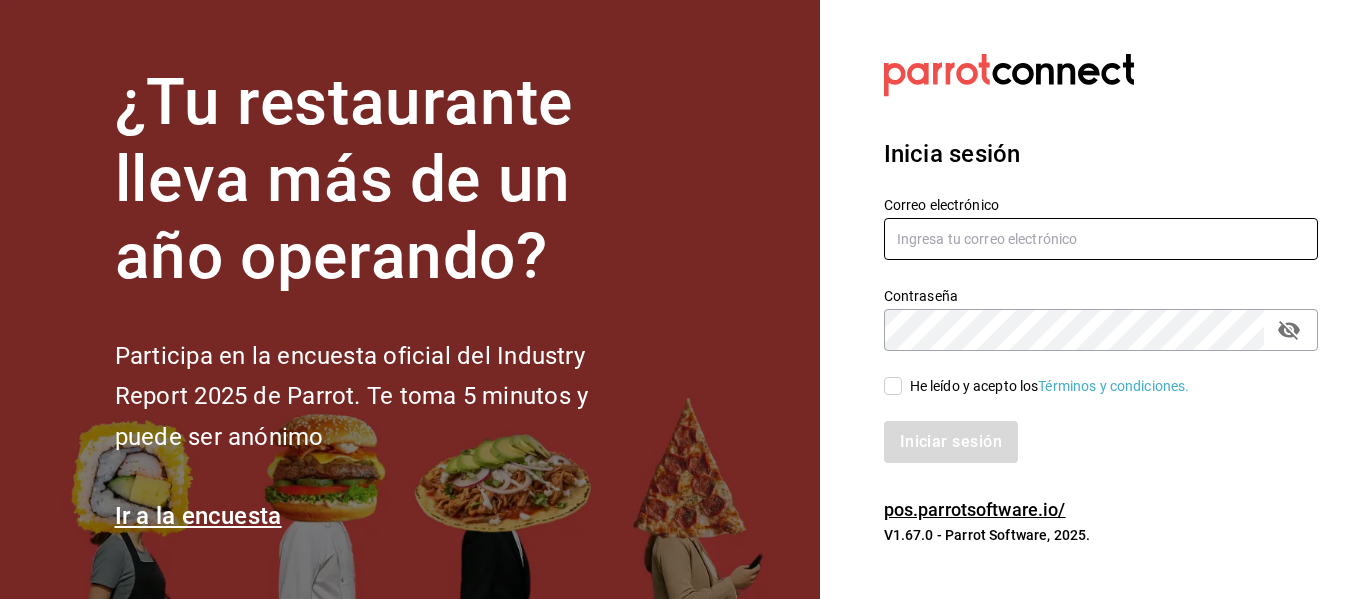 type on "[USERNAME]@example.com" 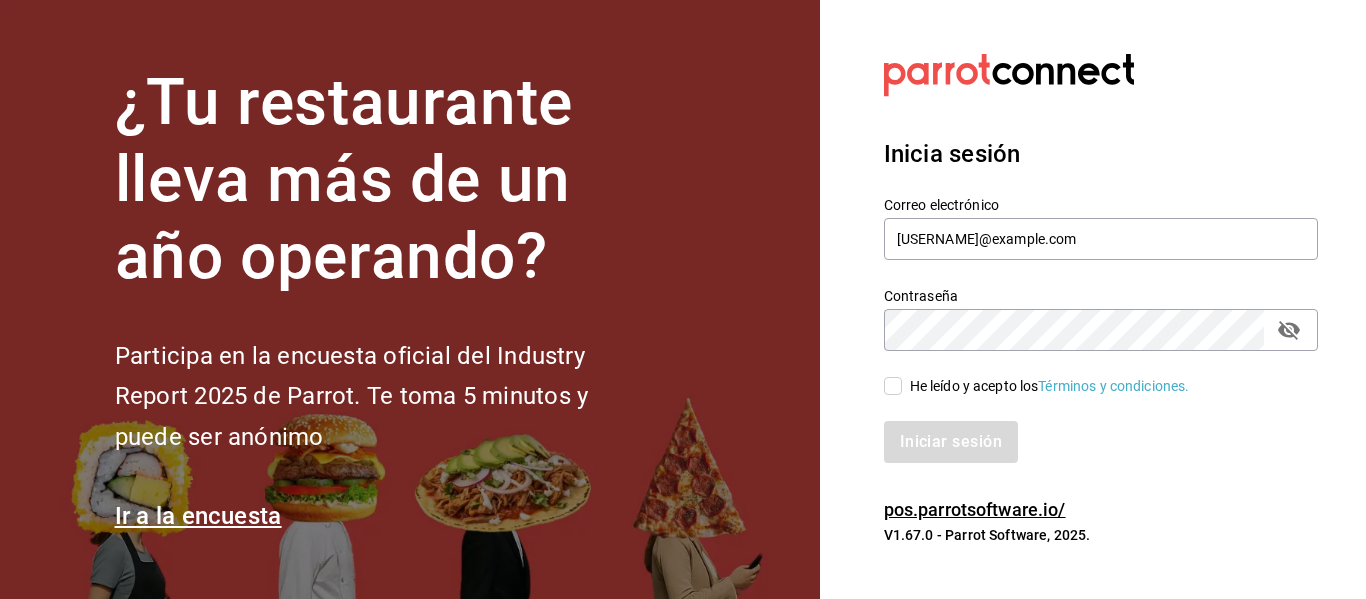 click on "He leído y acepto los  Términos y condiciones." at bounding box center [893, 386] 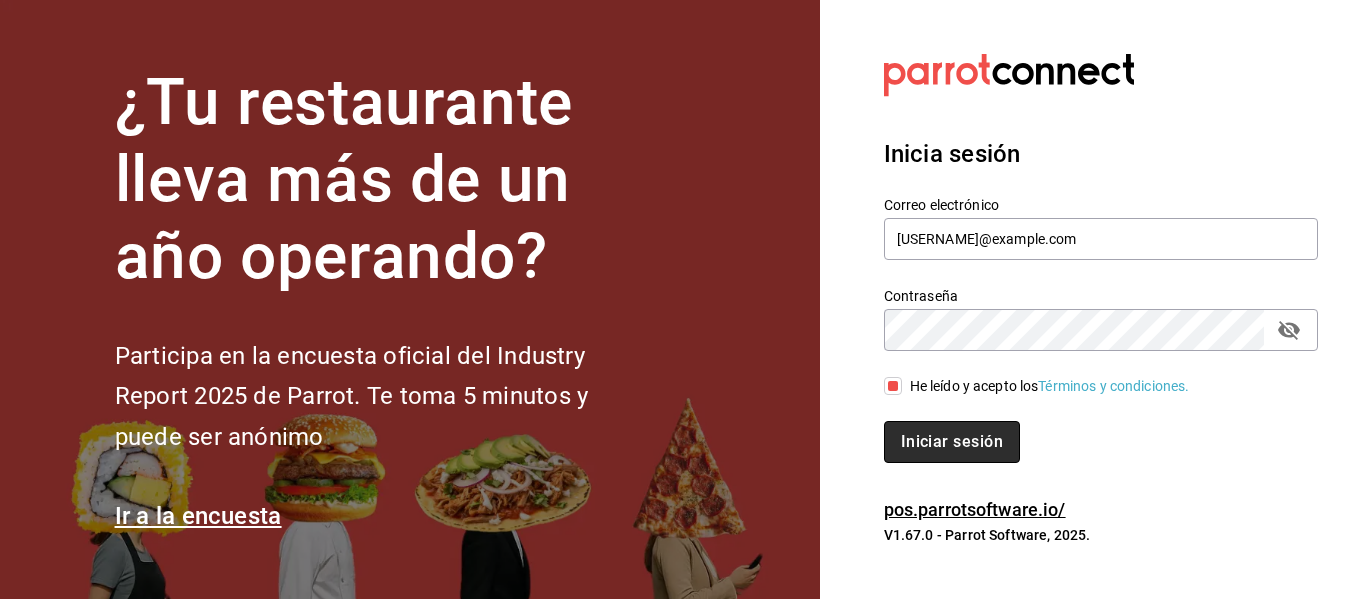 click on "Iniciar sesión" at bounding box center (952, 442) 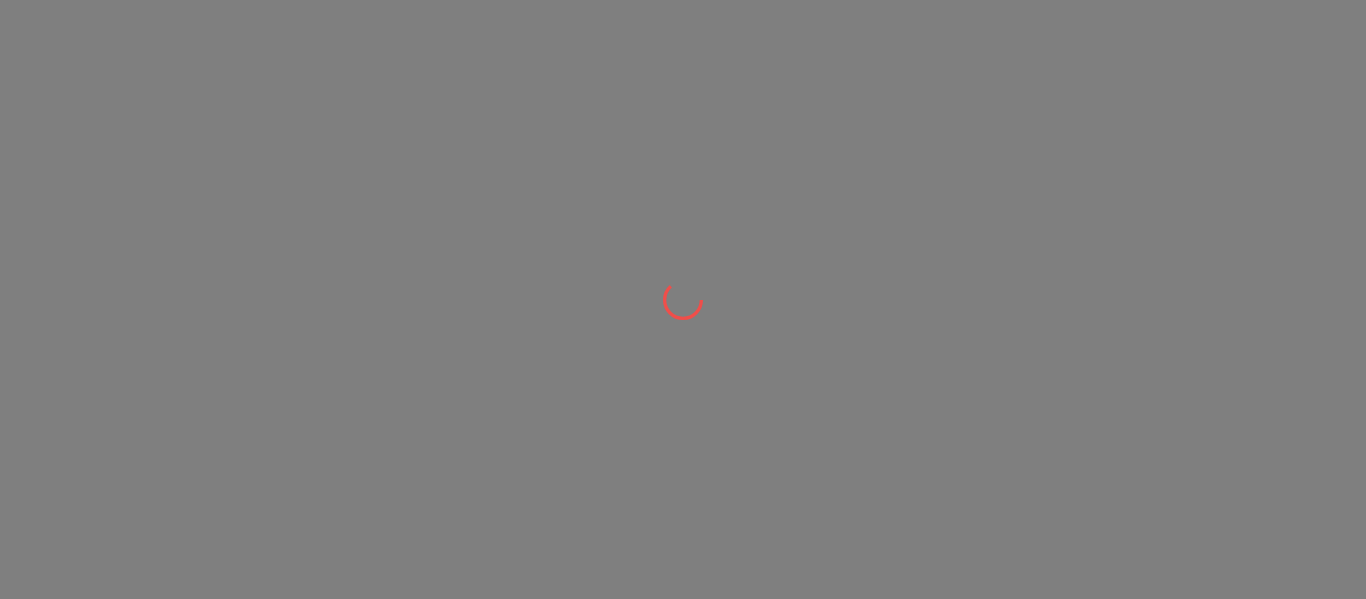 scroll, scrollTop: 0, scrollLeft: 0, axis: both 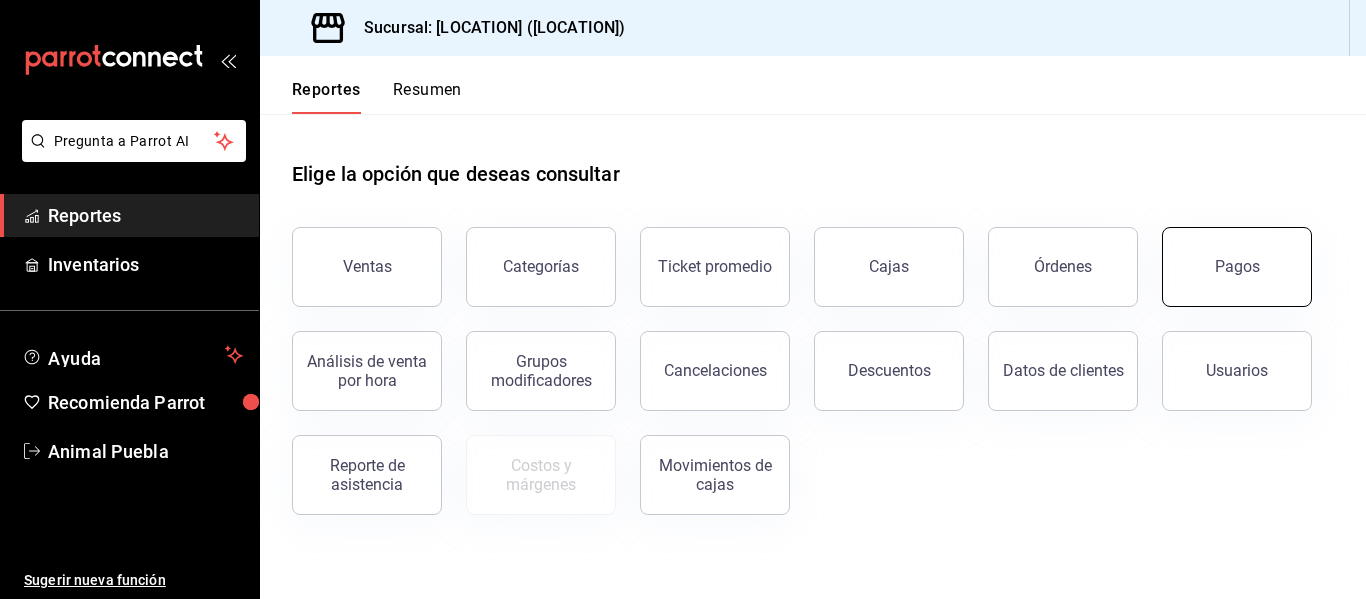 click on "Pagos" at bounding box center [1237, 267] 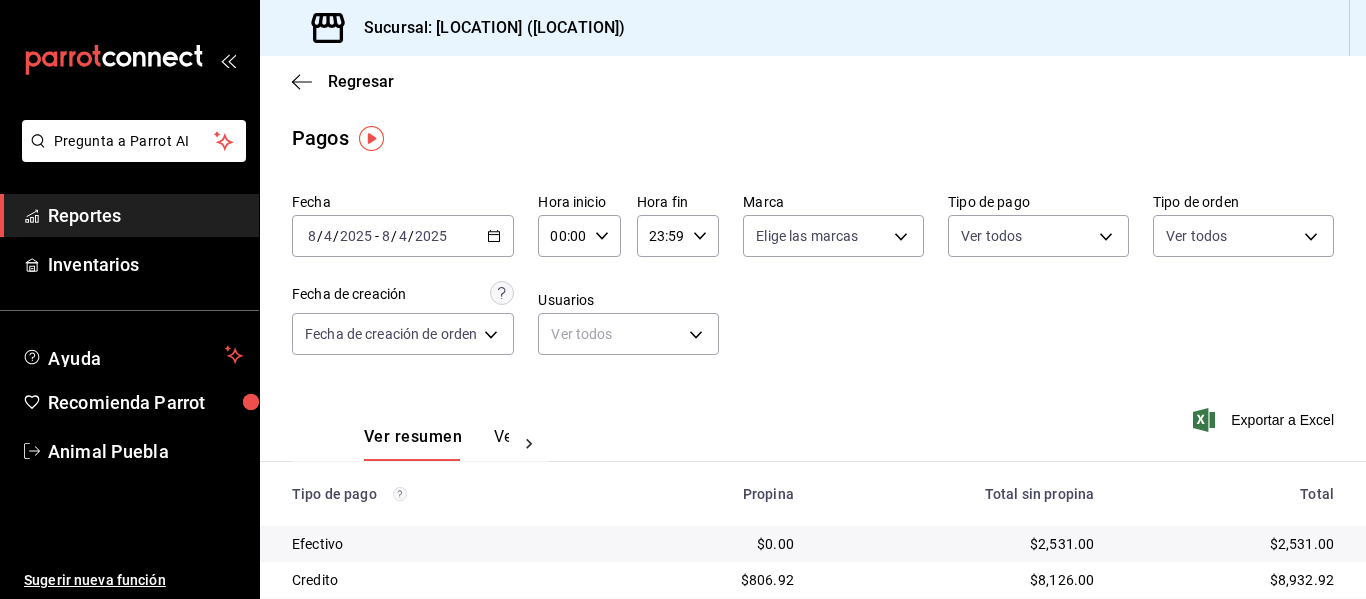 click 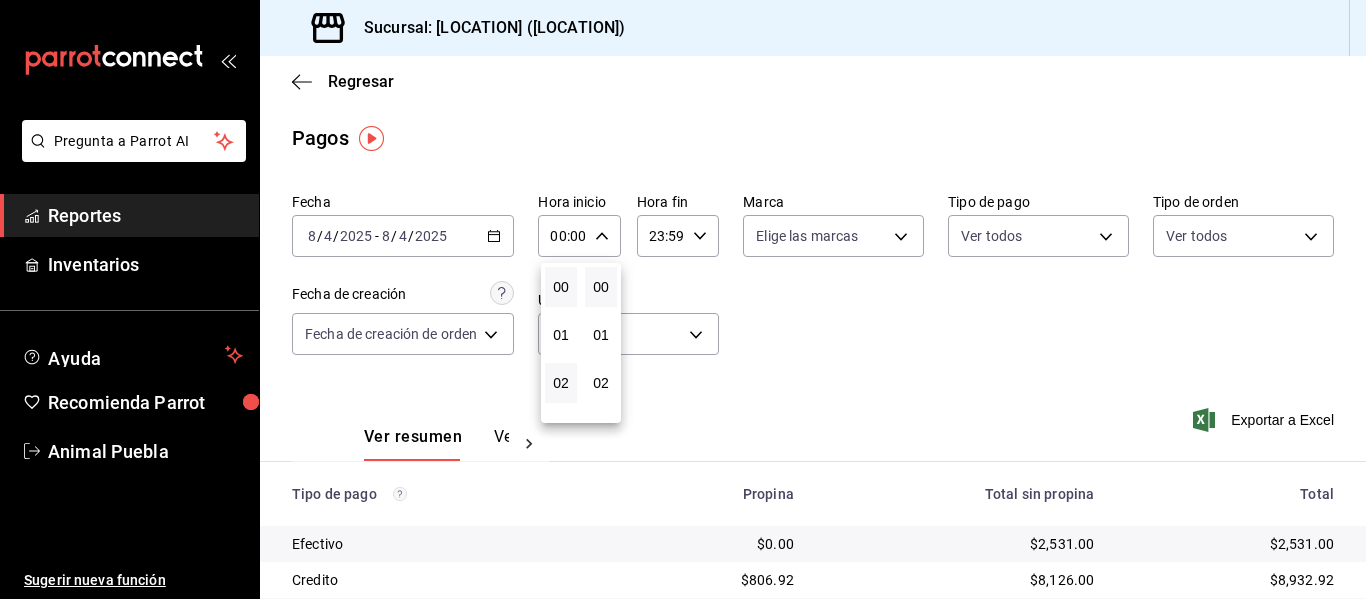 scroll, scrollTop: 200, scrollLeft: 0, axis: vertical 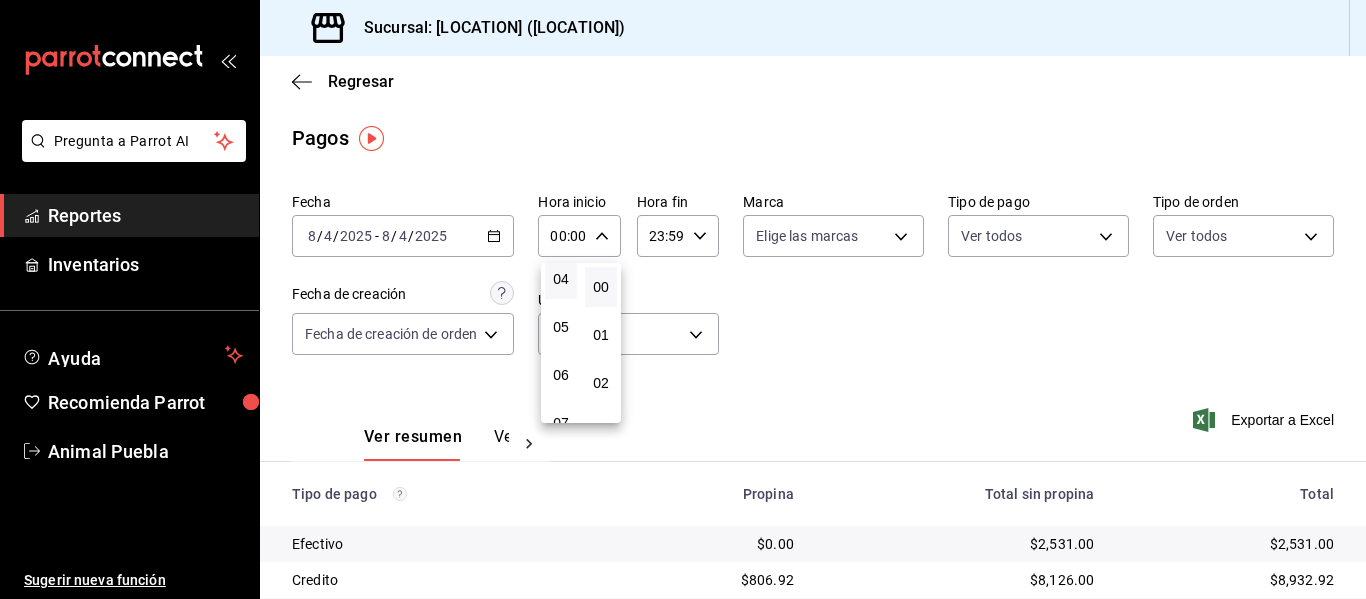 click on "04" at bounding box center (561, 279) 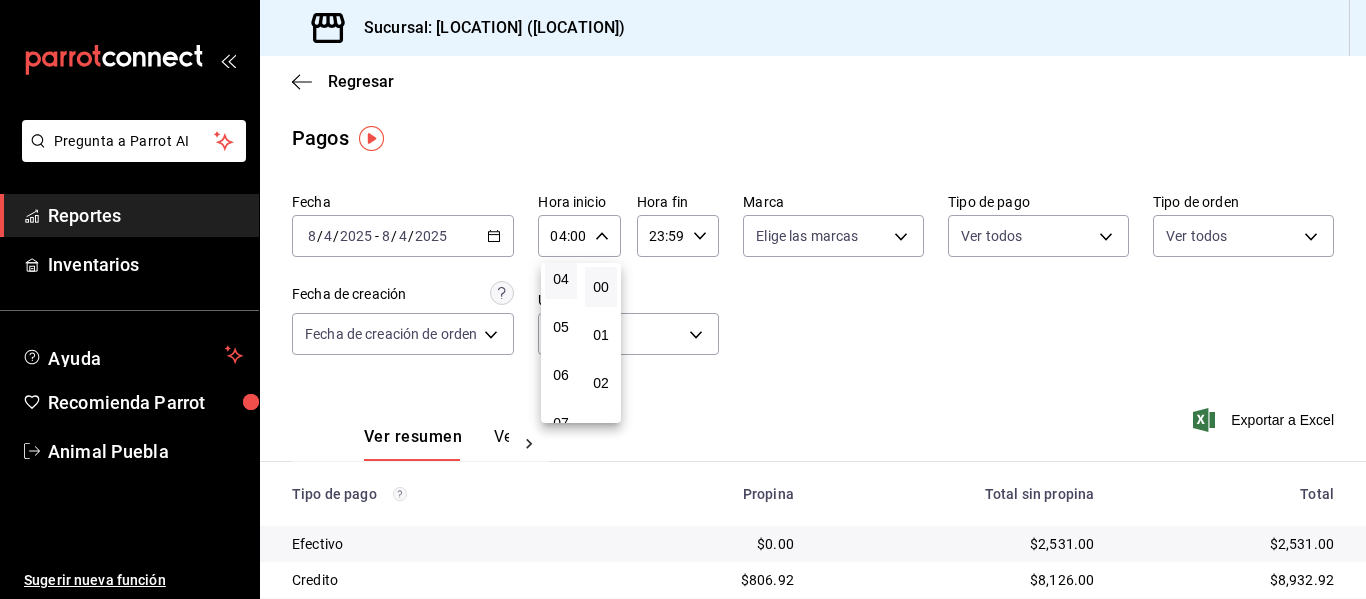 click at bounding box center [683, 299] 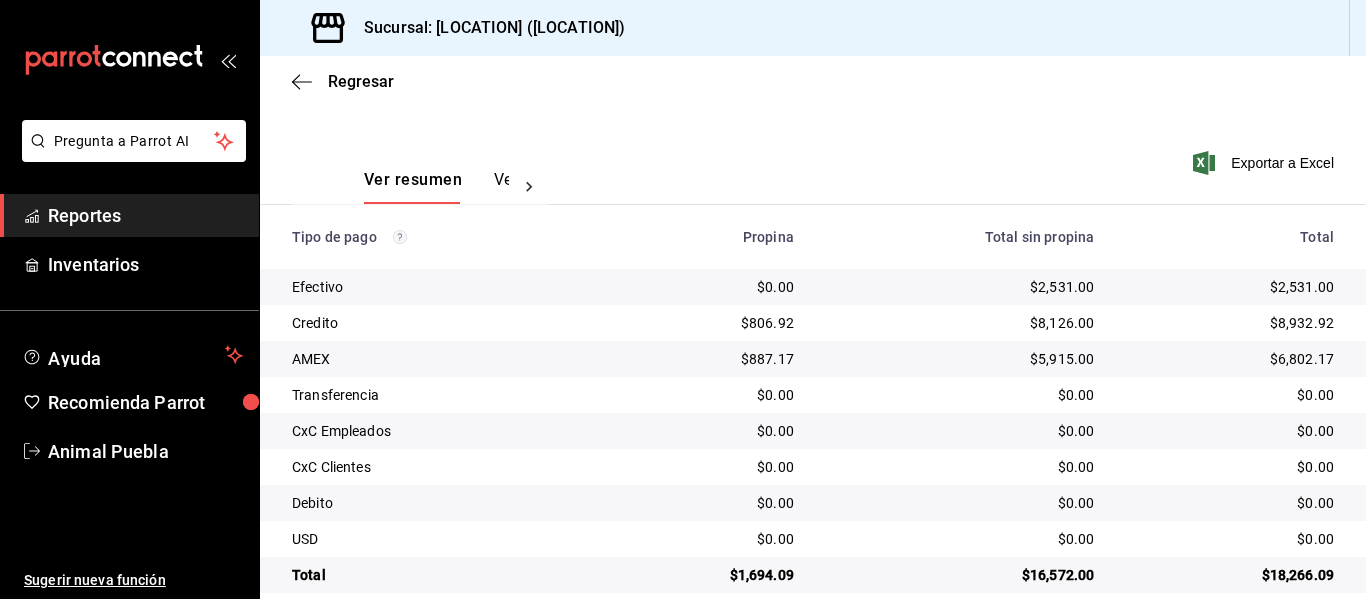 scroll, scrollTop: 284, scrollLeft: 0, axis: vertical 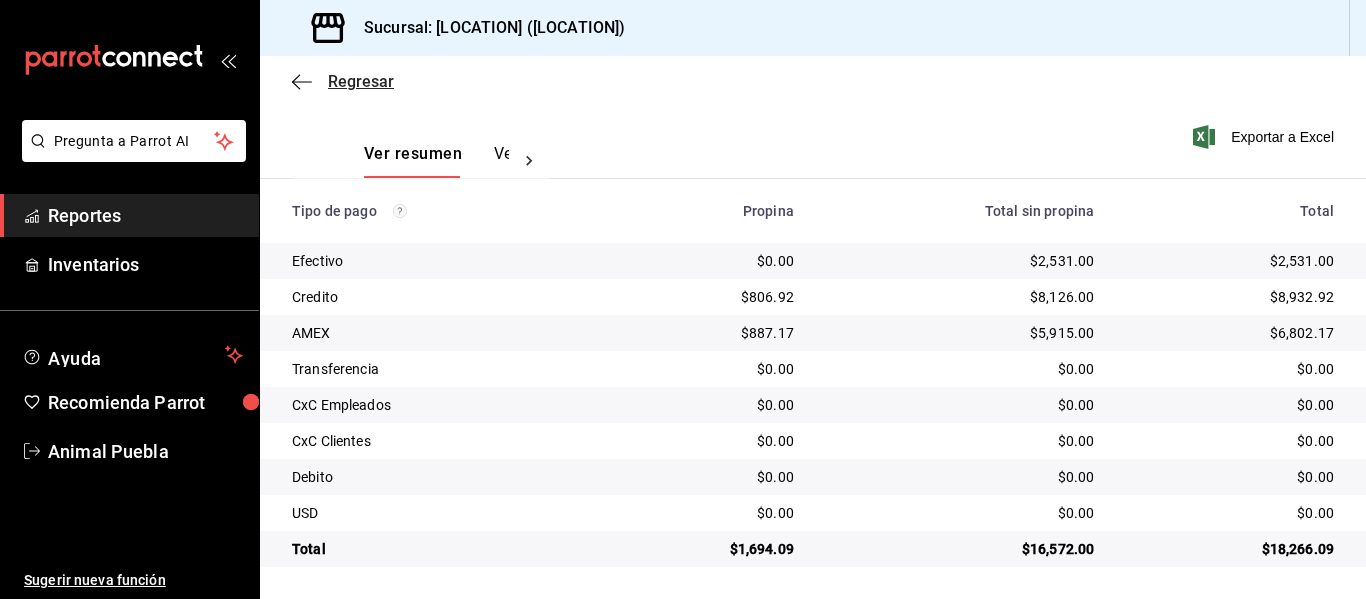 click 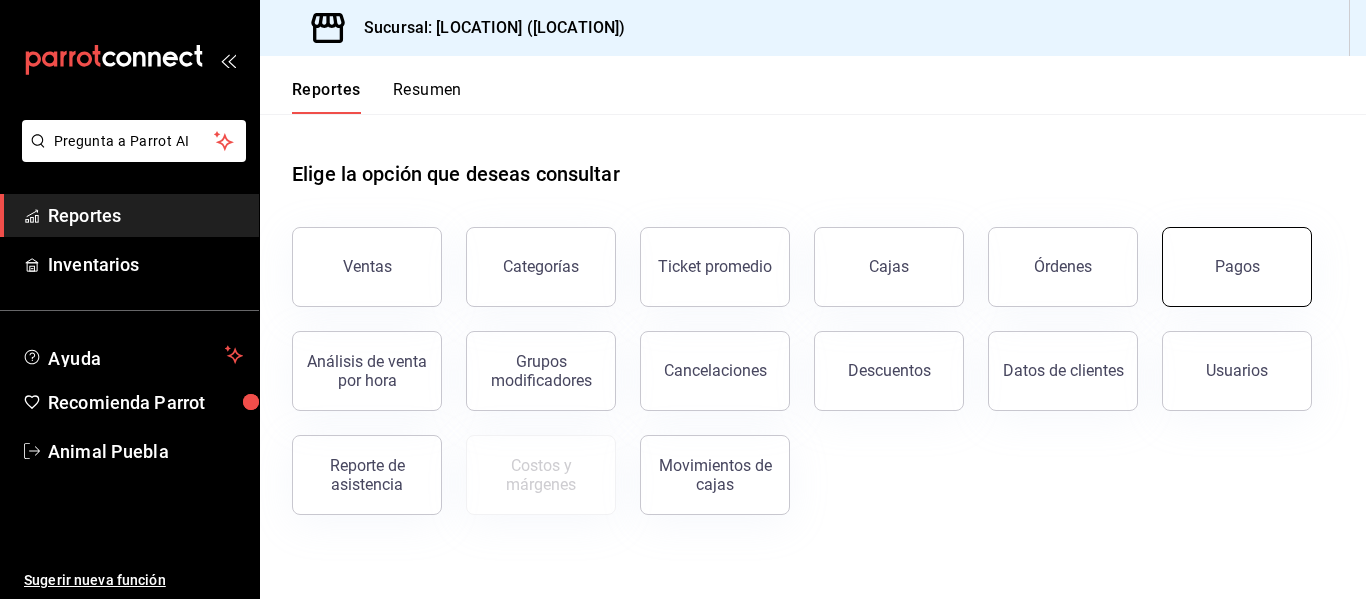 click on "Pagos" at bounding box center [1237, 267] 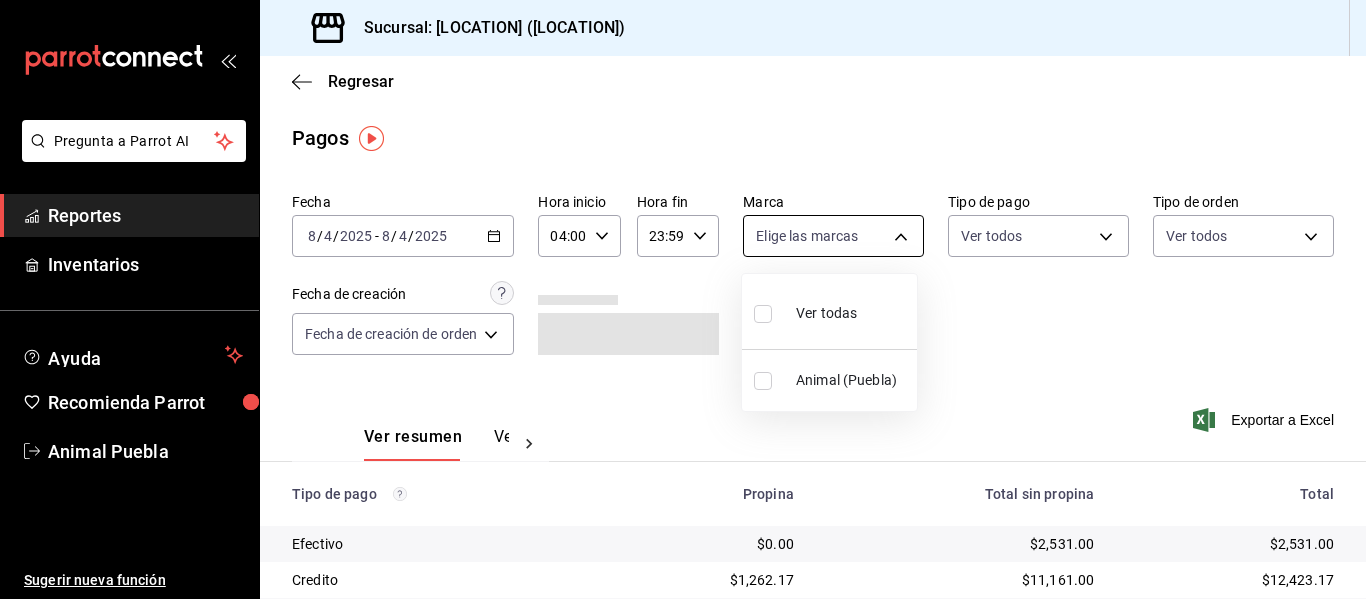 click on "Pregunta a Parrot AI Reportes   Inventarios   Ayuda Recomienda Parrot   Animal [LOCATION]   Sugerir nueva función   Sucursal: Animal ([LOCATION]) Regresar Pagos Fecha [DATE] [DATE] - [DATE] [DATE] Hora inicio 04:00 Hora inicio Hora fin 23:59 Hora fin Marca Elige las marcas Tipo de pago Ver todos Tipo de orden Ver todos Fecha de creación   Fecha de creación de orden ORDER Ver resumen Ver pagos Exportar a Excel Tipo de pago   Propina Total sin propina Total Efectivo $0.00 $2,531.00 $2,531.00 Credito $1,262.17 $11,161.00 $12,423.17 AMEX $431.92 $2,880.00 $3,311.92 Transferencia $0.00 $0.00 $0.00 CxC Empleados $0.00 $0.00 $0.00 CxC Clientes $0.00 $0.00 $0.00 Debito $0.00 $0.00 $0.00 USD $0.00 $0.00 $0.00 Total $1,694.09 $16,572.00 $18,266.09 Pregunta a Parrot AI Reportes   Inventarios   Ayuda Recomienda Parrot   Animal [LOCATION]   Sugerir nueva función   GANA 1 MES GRATIS EN TU SUSCRIPCIÓN AQUÍ Ver video tutorial Ir a video Visitar centro de ayuda ([PHONE]) [EMAIL] Ver todas" at bounding box center (683, 299) 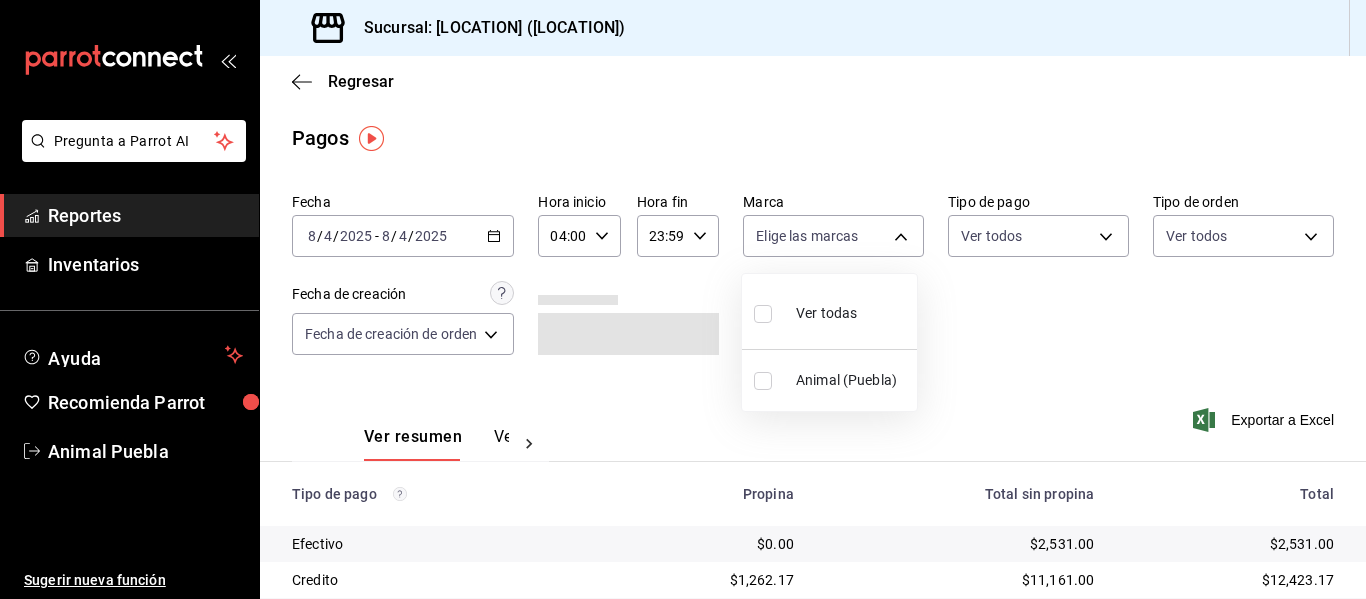 click on "Ver todas" at bounding box center [829, 311] 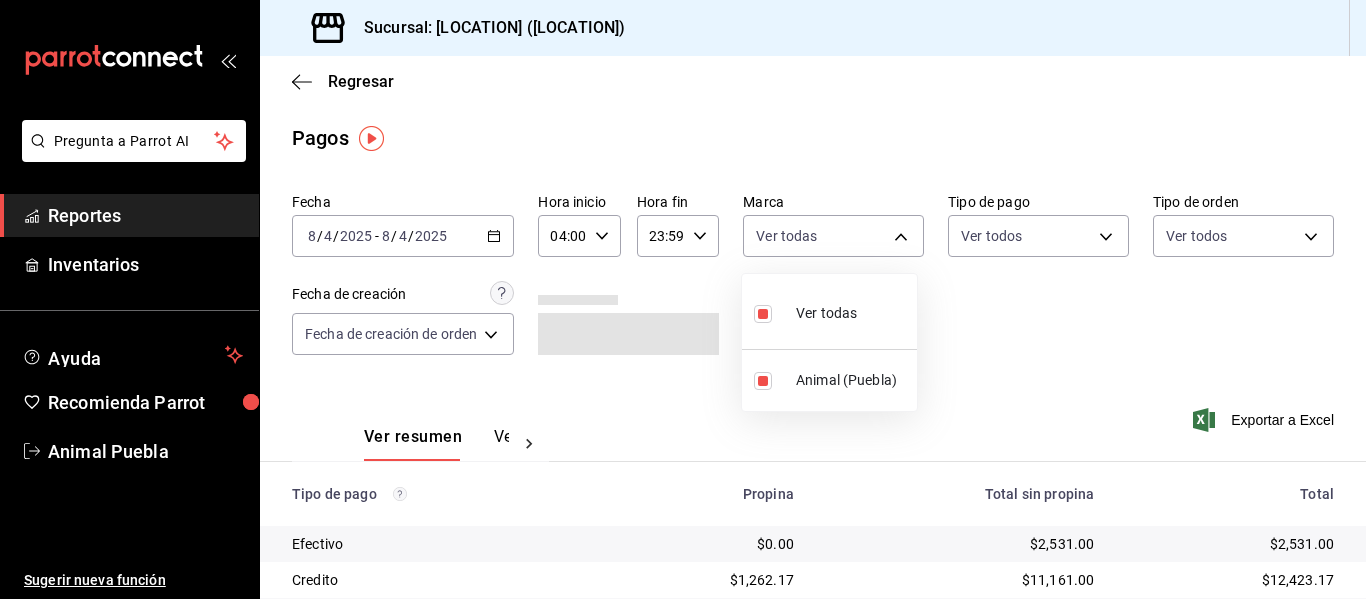 click at bounding box center (683, 299) 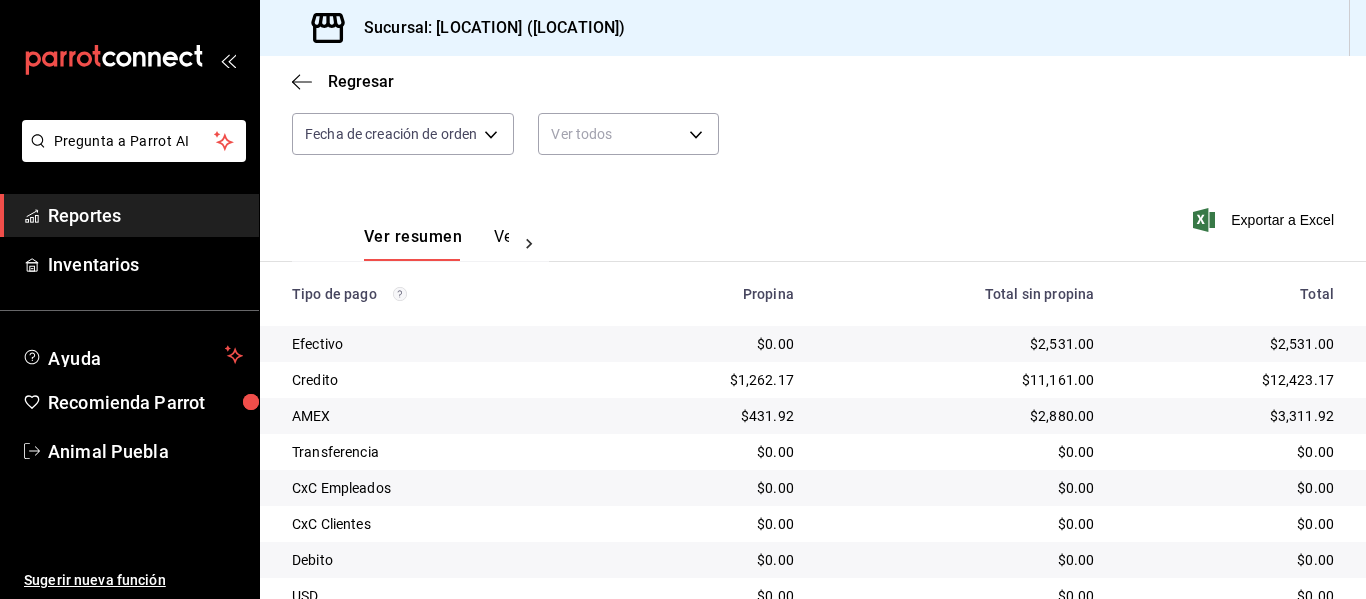 scroll, scrollTop: 284, scrollLeft: 0, axis: vertical 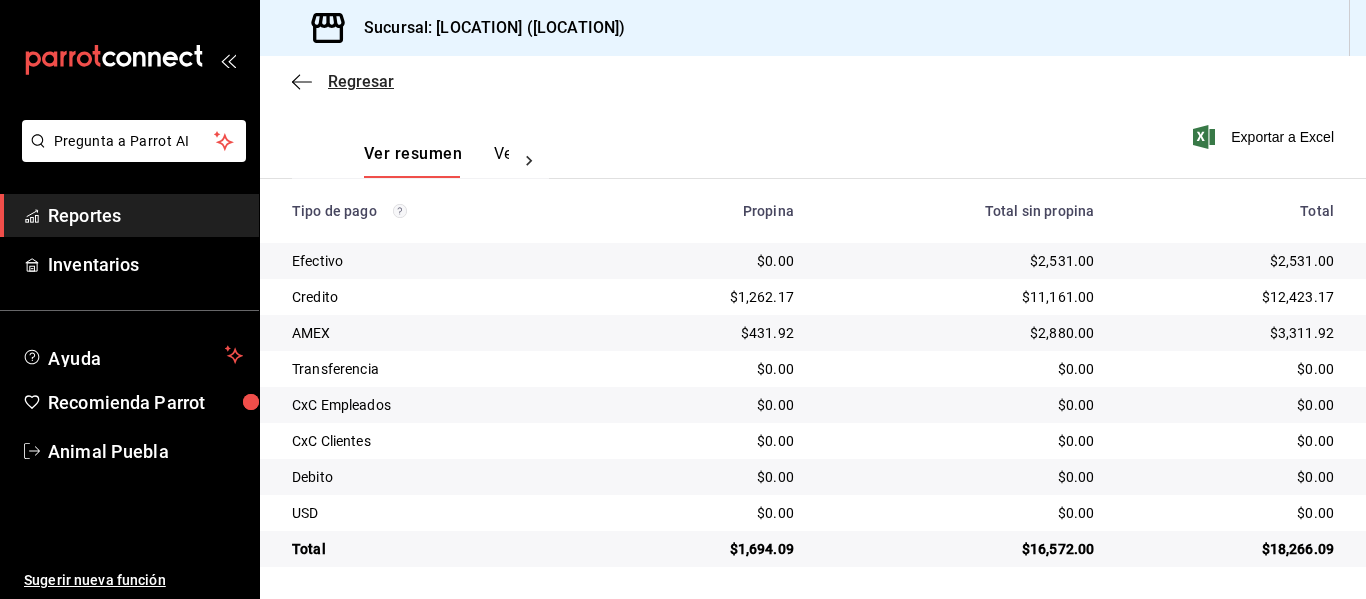 click 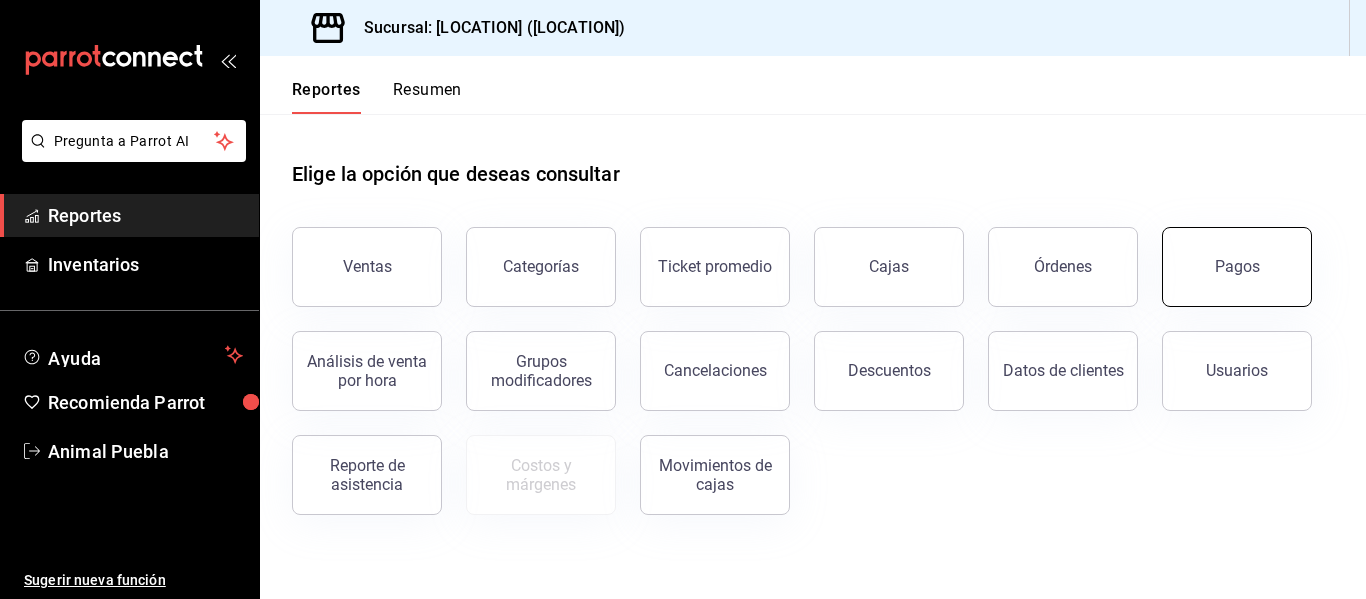 click on "Pagos" at bounding box center (1237, 267) 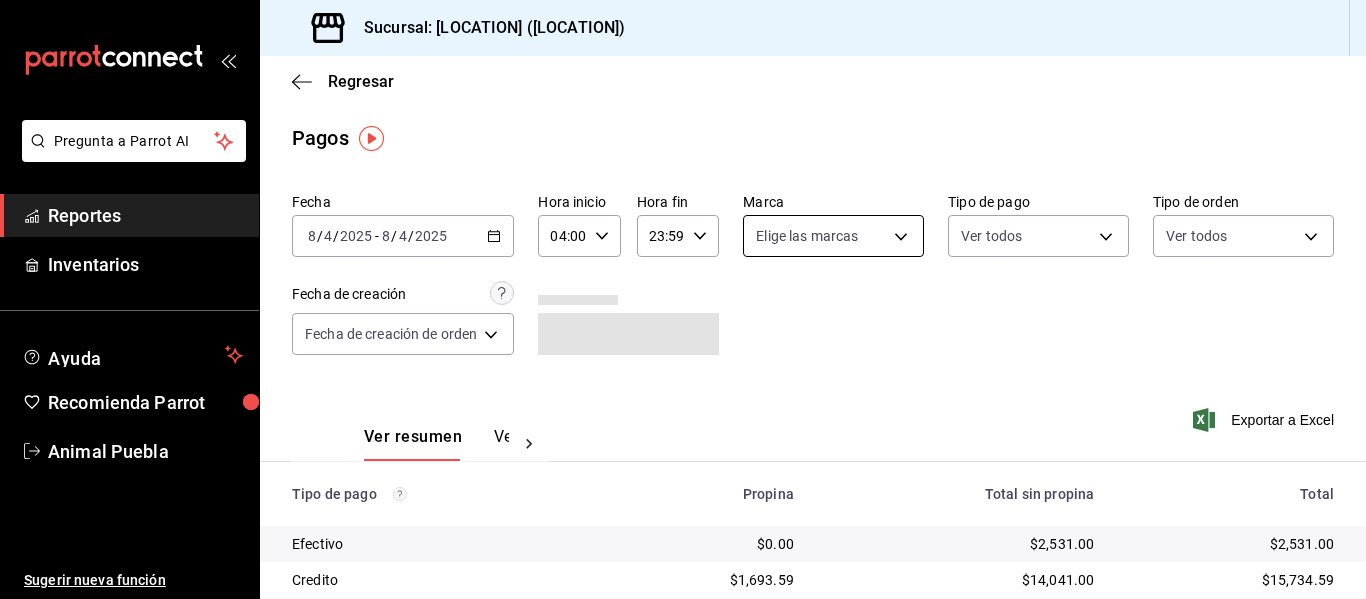 click on "Pregunta a Parrot AI Reportes   Inventarios   Ayuda Recomienda Parrot   Animal [LOCATION]   Sugerir nueva función   Sucursal: Animal ([LOCATION]) Regresar Pagos Fecha [DATE] [DATE] - [DATE] [DATE] Hora inicio 04:00 Hora inicio Hora fin 23:59 Hora fin Marca Elige las marcas Tipo de pago Ver todos Tipo de orden Ver todos Fecha de creación   Fecha de creación de orden ORDER Ver resumen Ver pagos Exportar a Excel Tipo de pago   Propina Total sin propina Total Efectivo $0.00 $2,531.00 $2,531.00 Credito $1,693.59 $14,041.00 $15,734.59 AMEX $0.00 $0.00 $0.00 Transferencia $0.00 $0.00 $0.00 CxC Empleados $0.00 $0.00 $0.00 CxC Clientes $0.00 $0.00 $0.00 Debito $0.00 $0.00 $0.00 USD $0.00 $0.00 $0.00 Total $1,693.59 $16,572.00 $18,265.59 Pregunta a Parrot AI Reportes   Inventarios   Ayuda Recomienda Parrot   Animal [LOCATION]   Sugerir nueva función   GANA 1 MES GRATIS EN TU SUSCRIPCIÓN AQUÍ Ver video tutorial Ir a video Visitar centro de ayuda ([PHONE]) ([PHONE])" at bounding box center (683, 299) 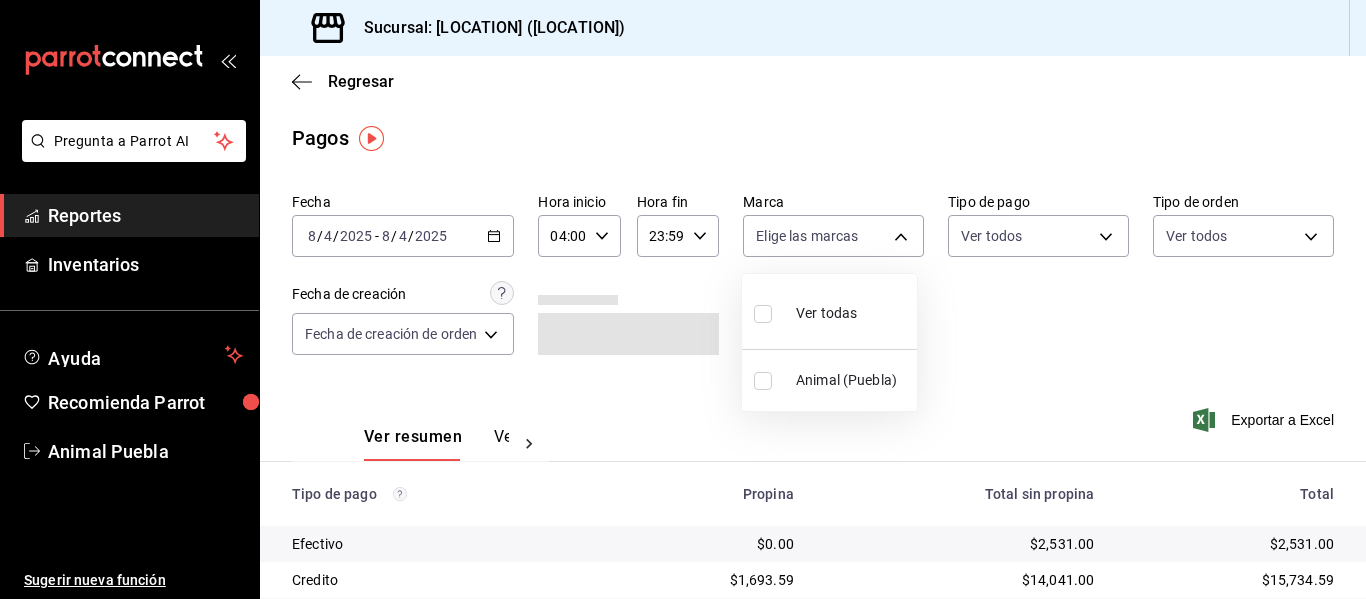 click on "Ver todas" at bounding box center (829, 311) 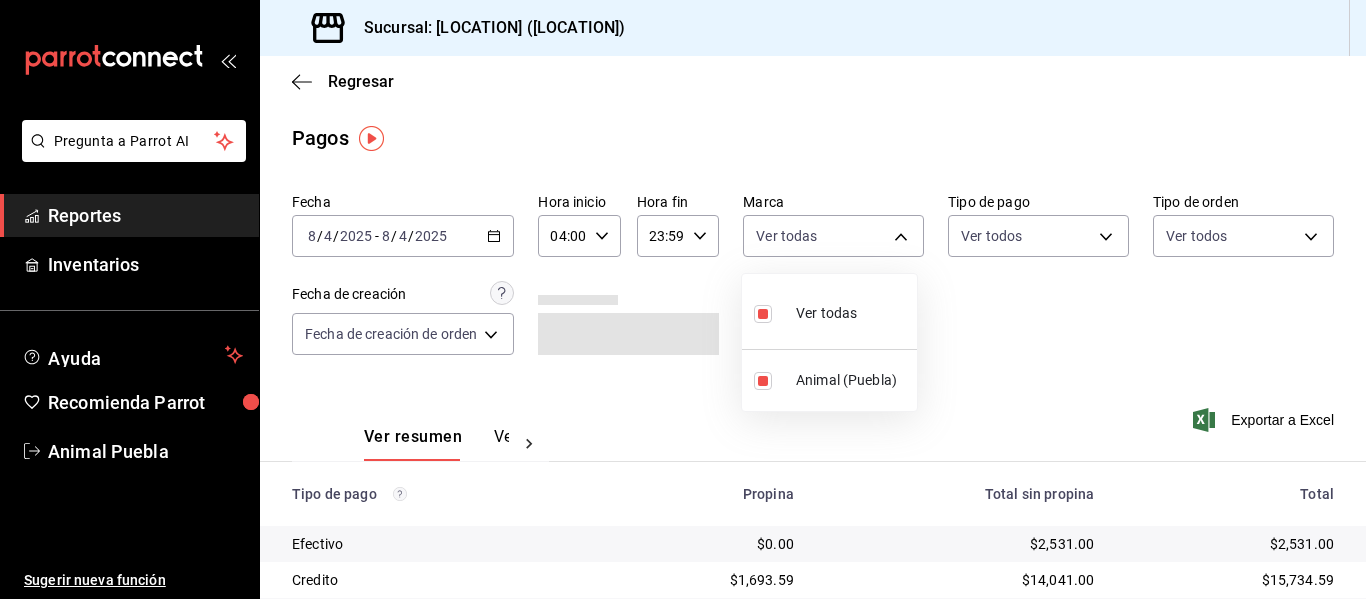 click at bounding box center [683, 299] 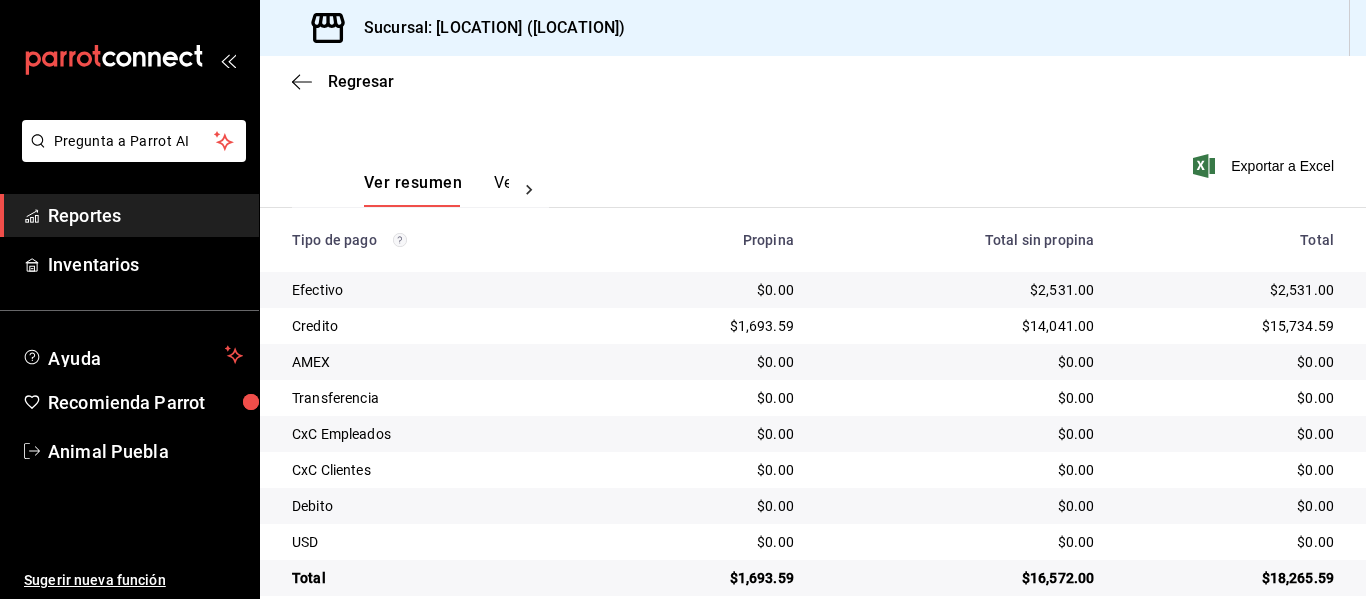scroll, scrollTop: 284, scrollLeft: 0, axis: vertical 